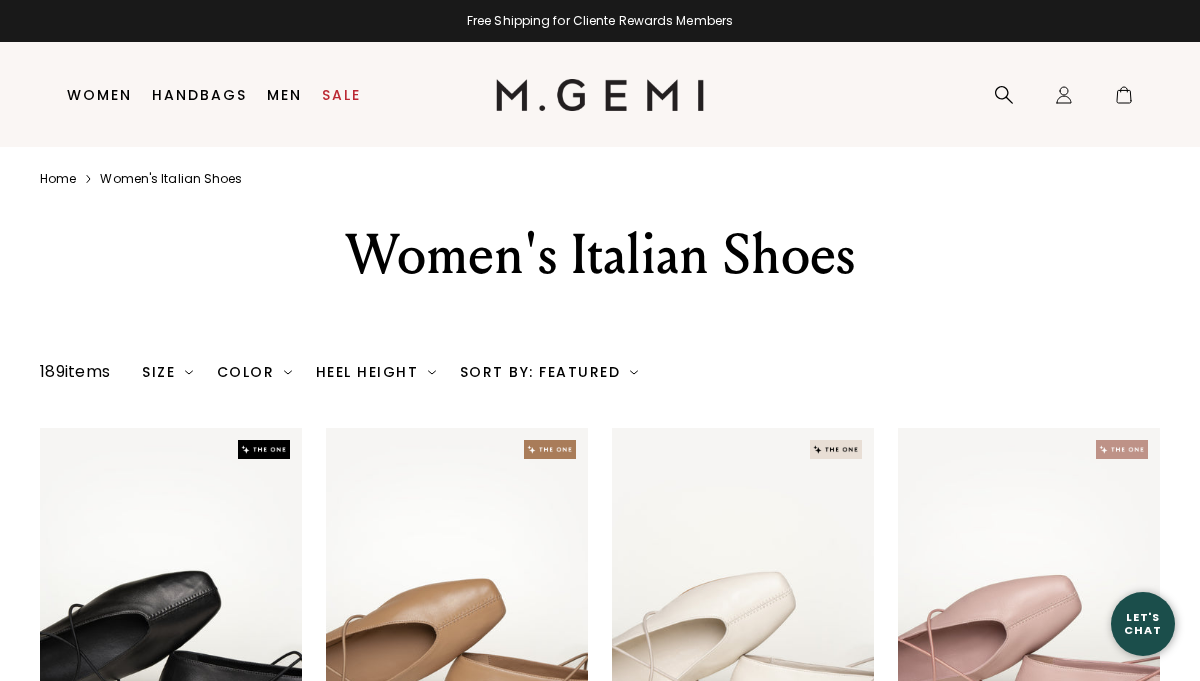 scroll, scrollTop: 0, scrollLeft: 0, axis: both 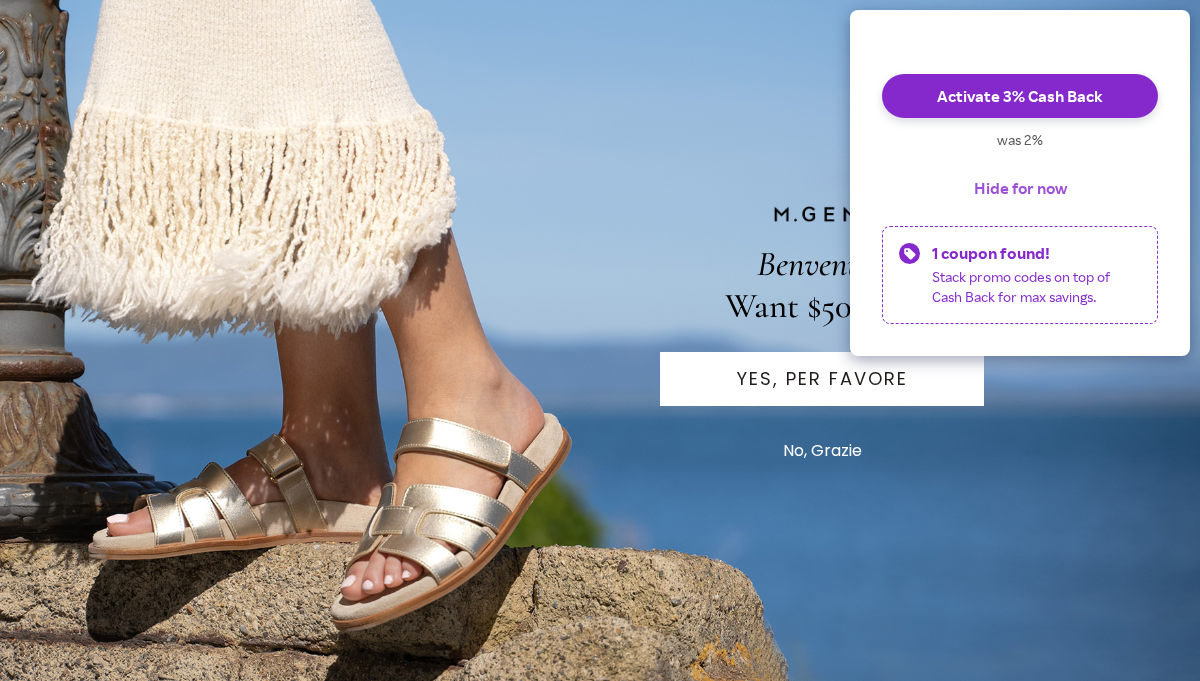 click on "Hide for now" at bounding box center (1020, 188) 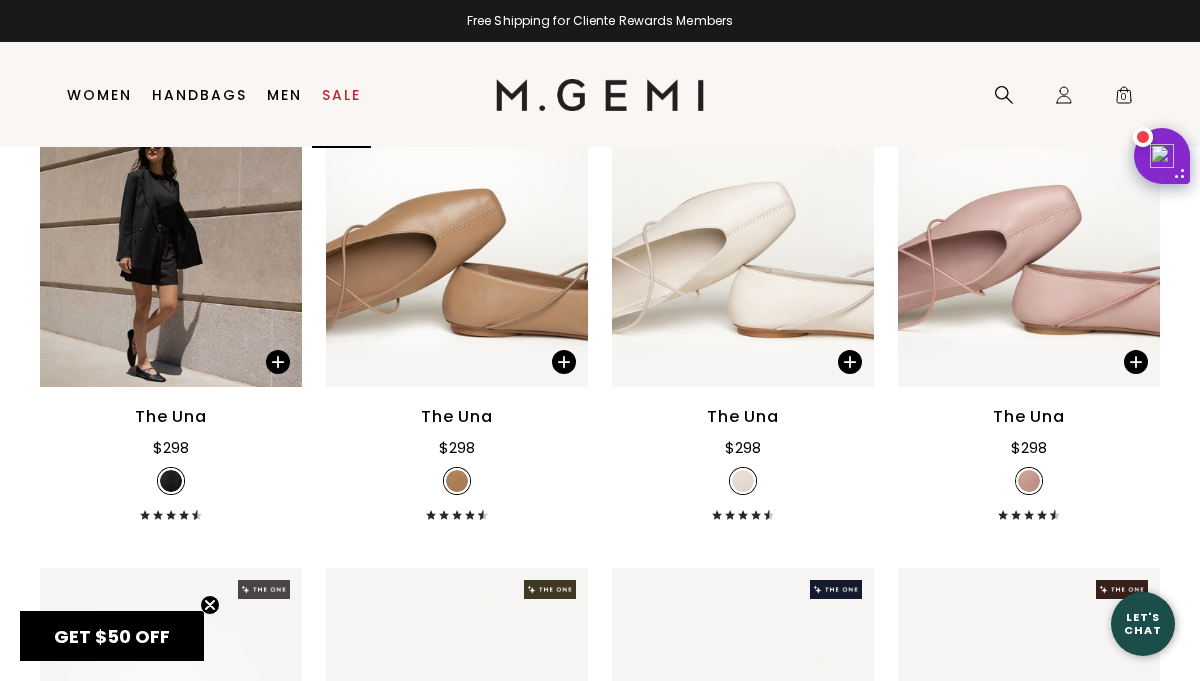 click on "Sale" at bounding box center [341, 95] 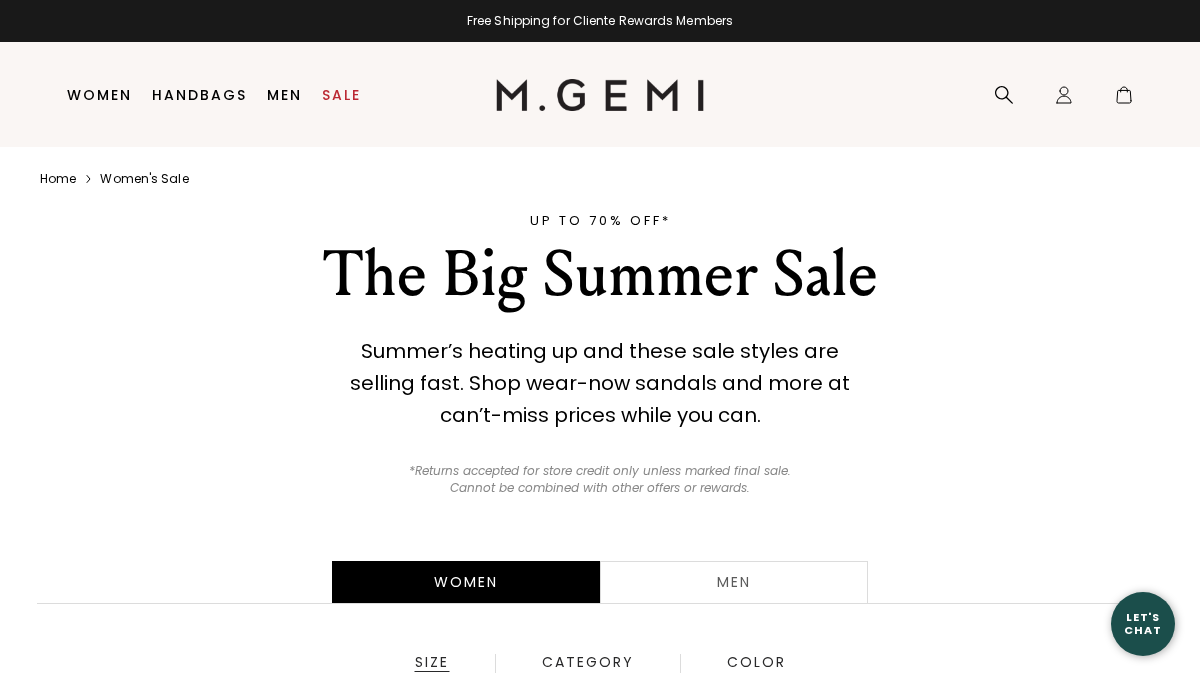 scroll, scrollTop: 0, scrollLeft: 0, axis: both 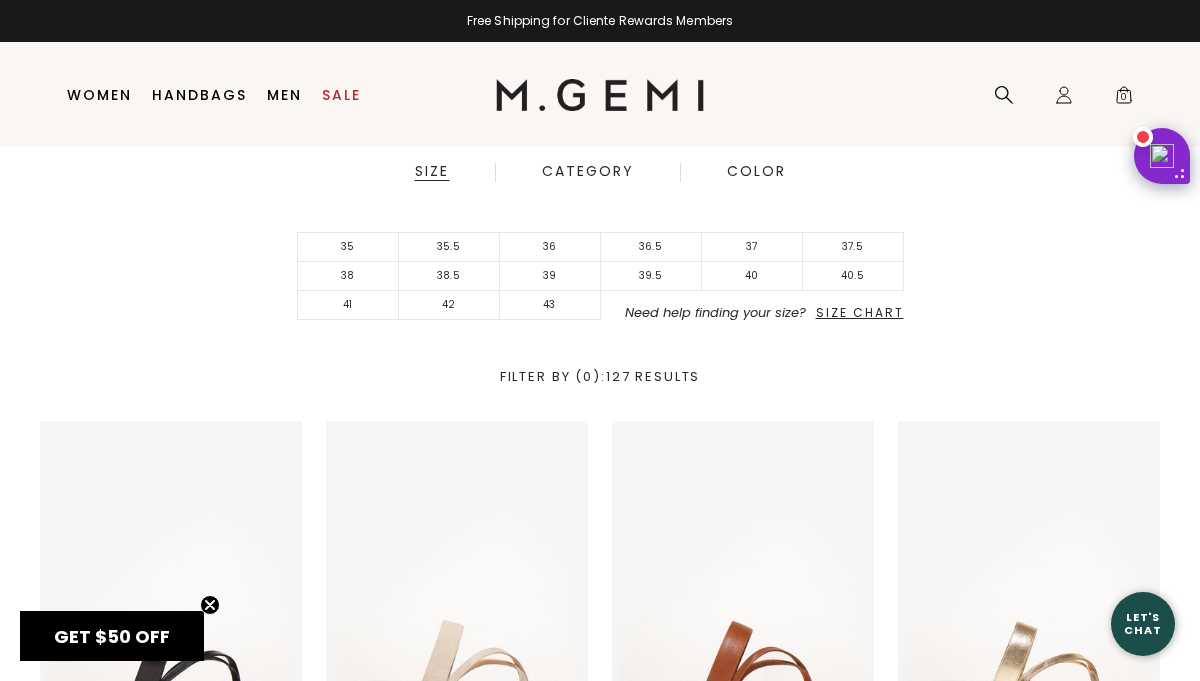 click on "Size Chart" at bounding box center (860, 312) 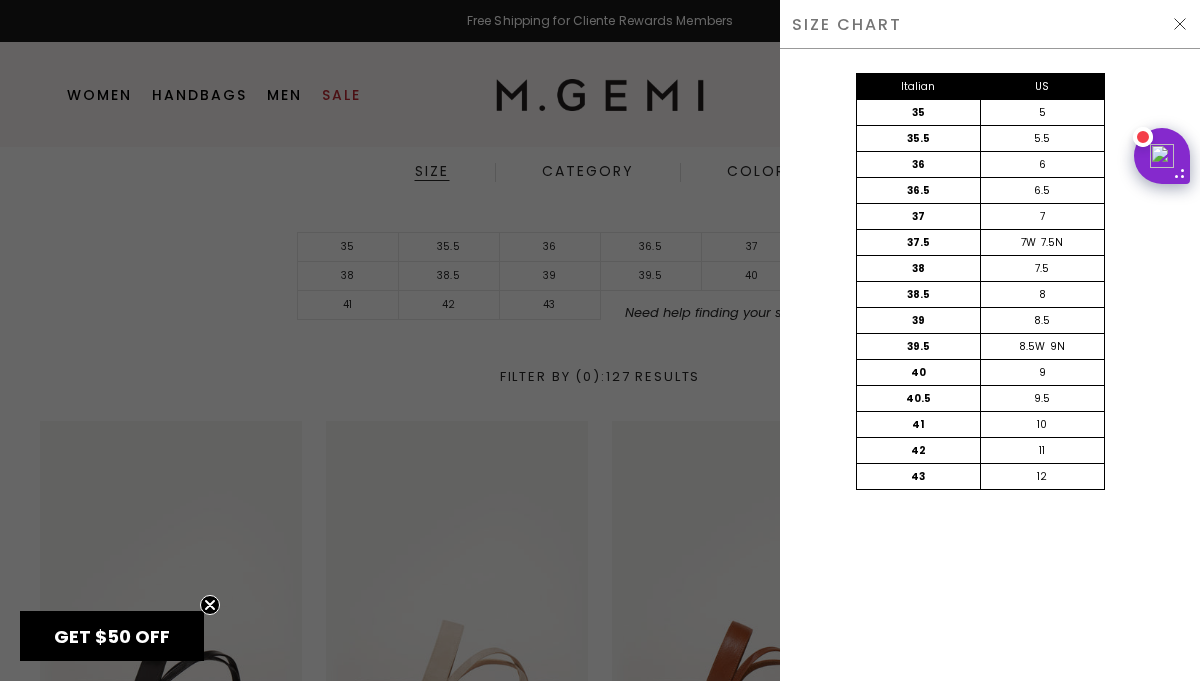 click at bounding box center [1180, 24] 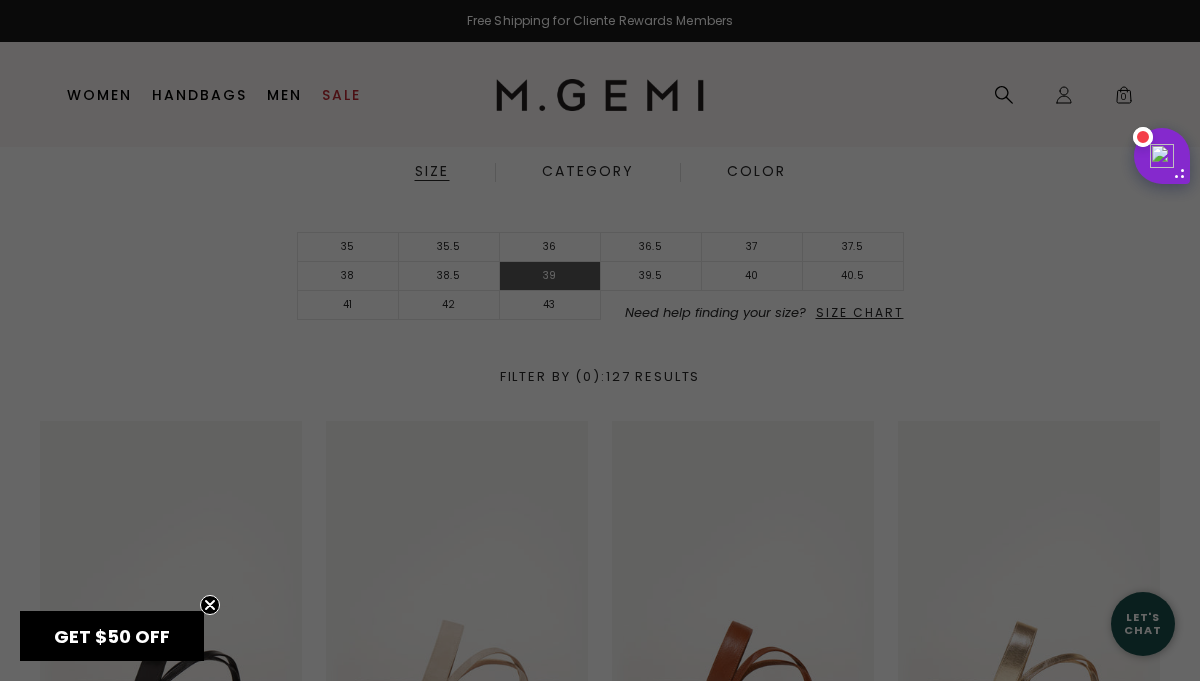scroll, scrollTop: 491, scrollLeft: 0, axis: vertical 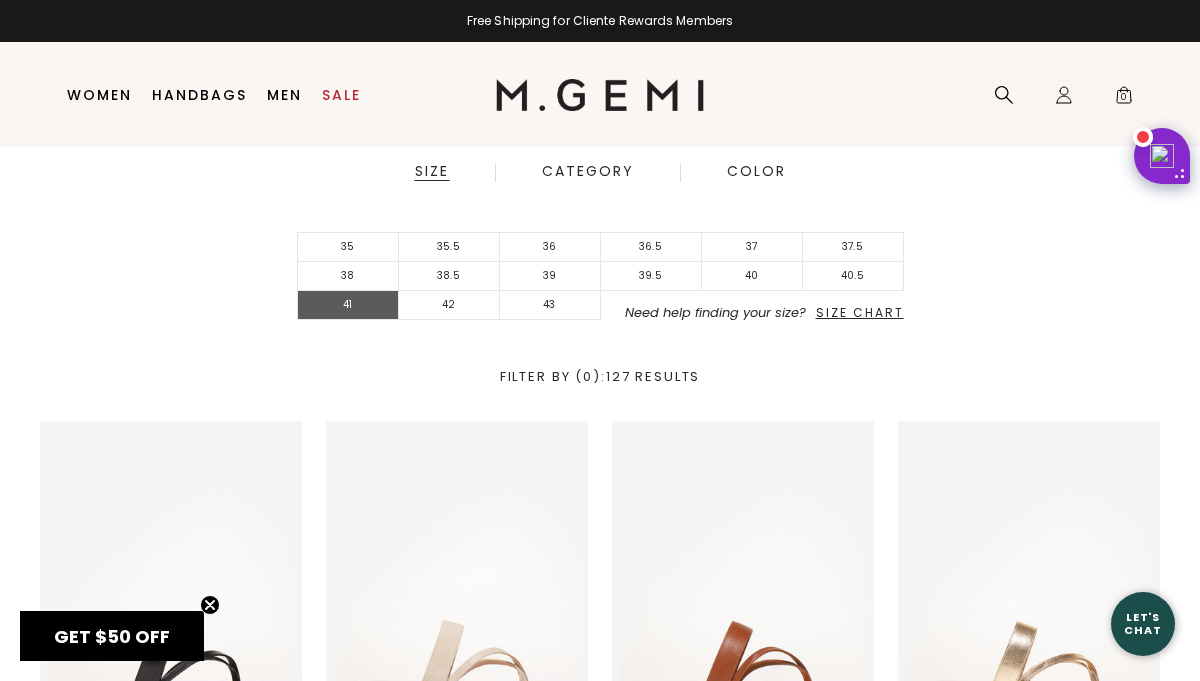 click on "41" at bounding box center [348, 305] 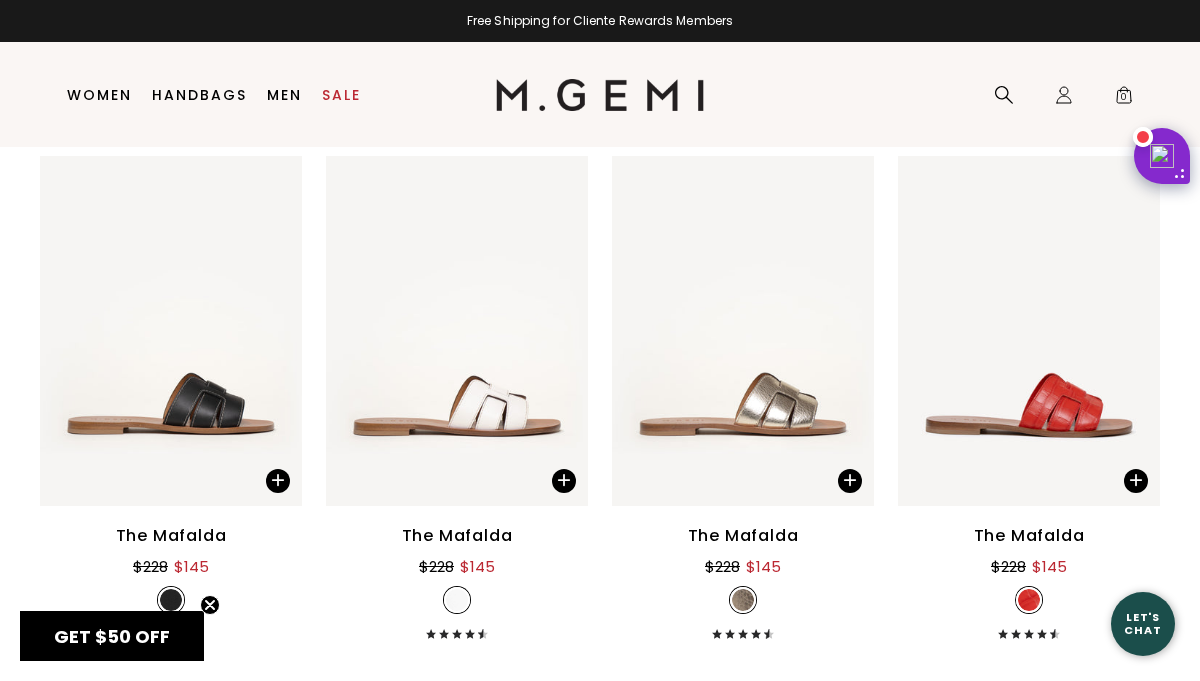 scroll, scrollTop: 5193, scrollLeft: 0, axis: vertical 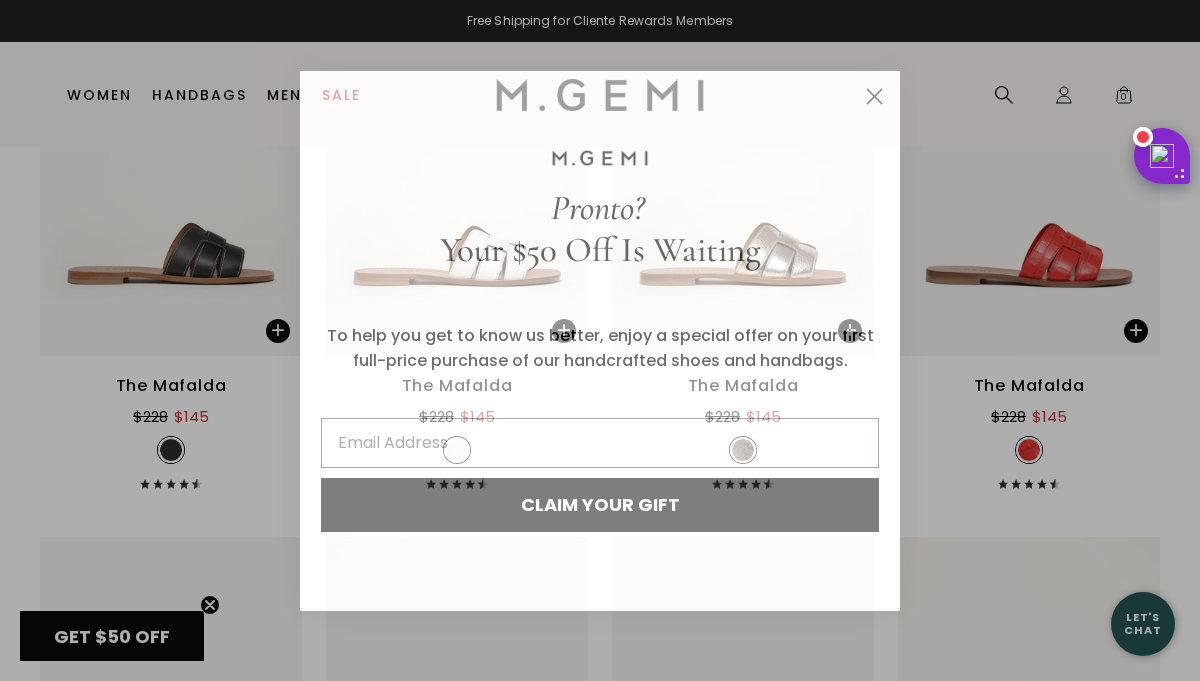 click 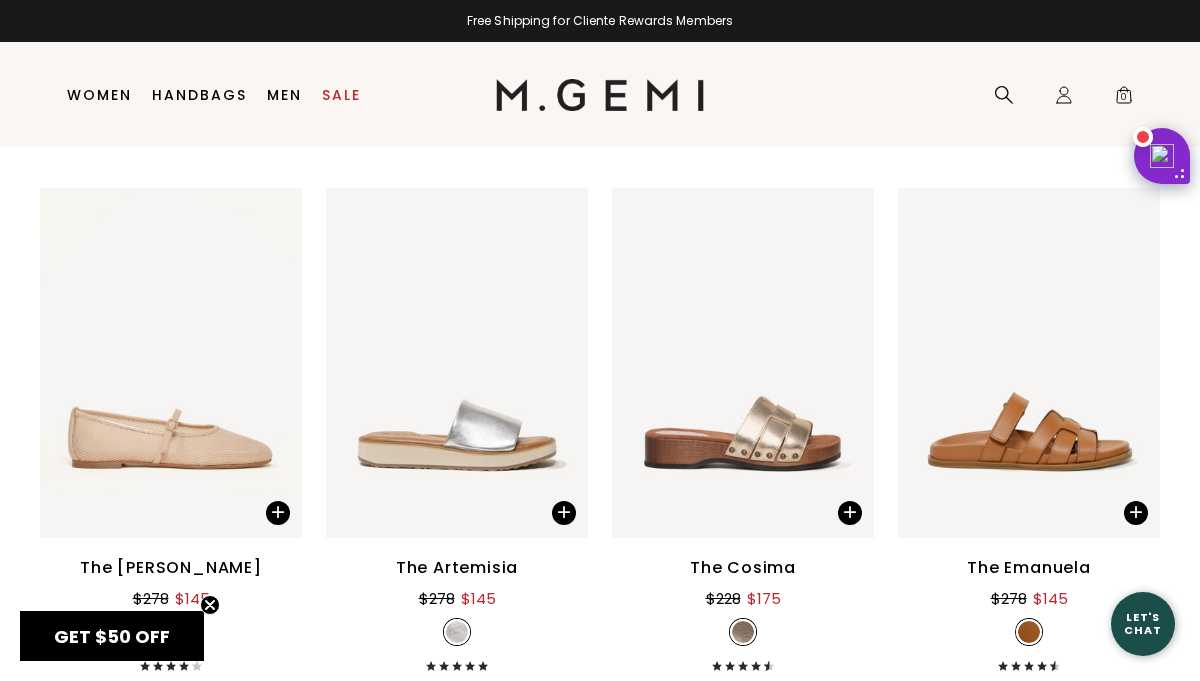 scroll, scrollTop: 6707, scrollLeft: 0, axis: vertical 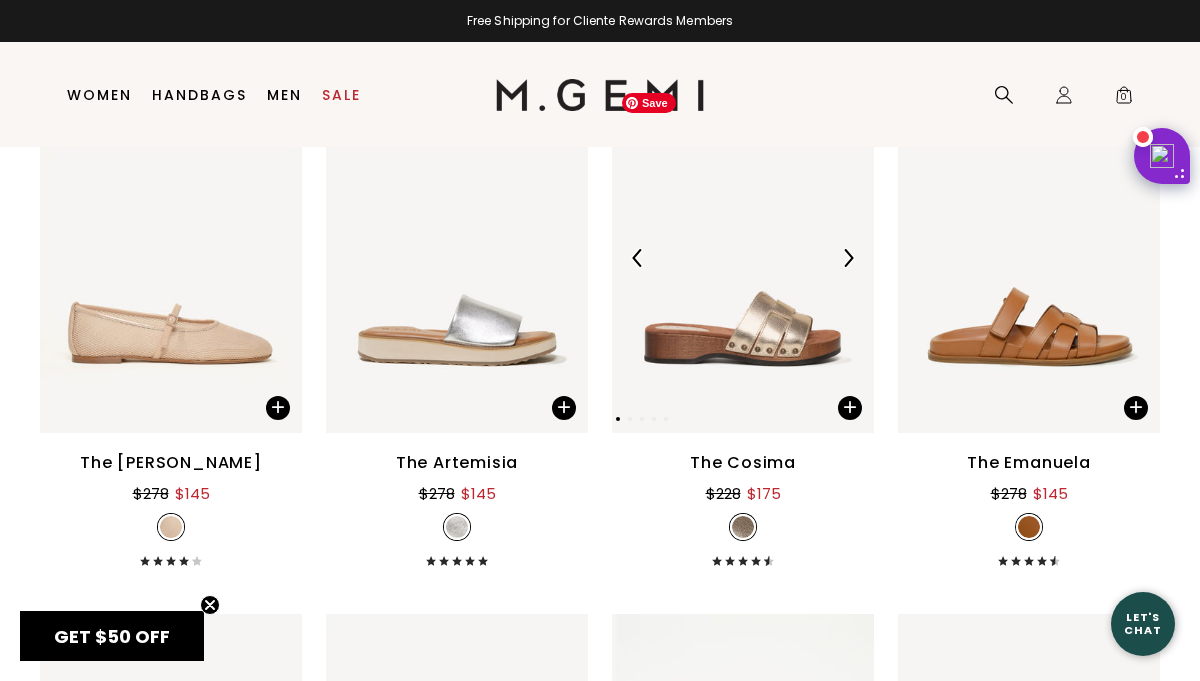 click at bounding box center [743, 257] 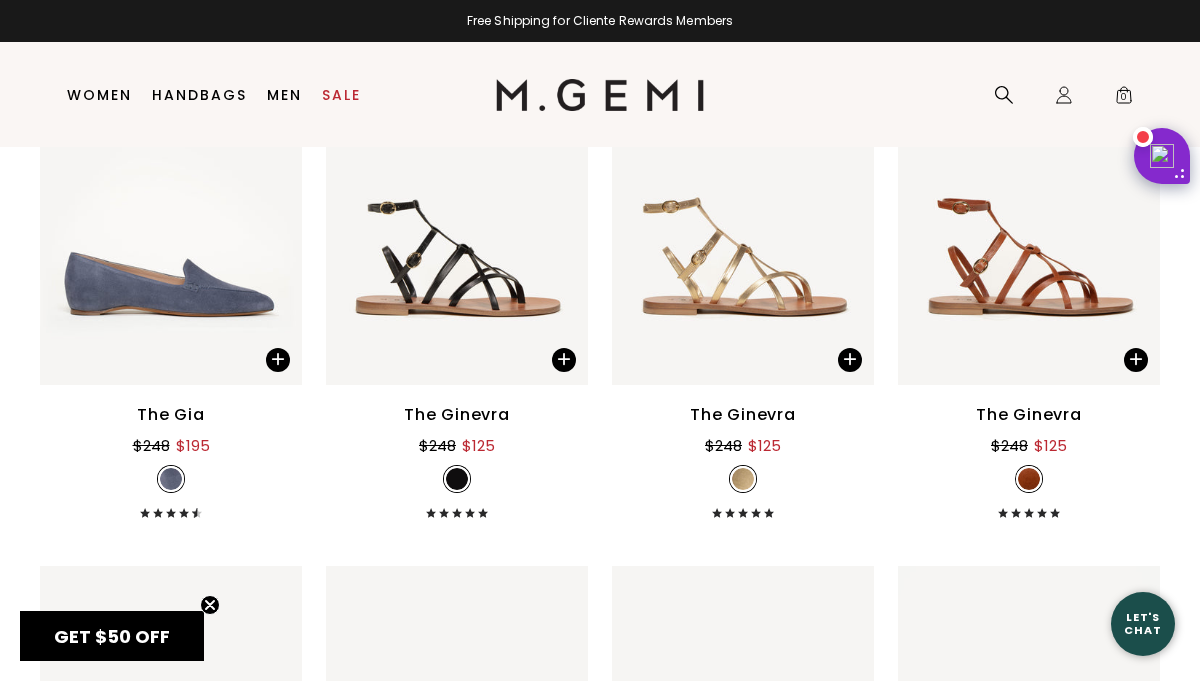 scroll, scrollTop: 7788, scrollLeft: 0, axis: vertical 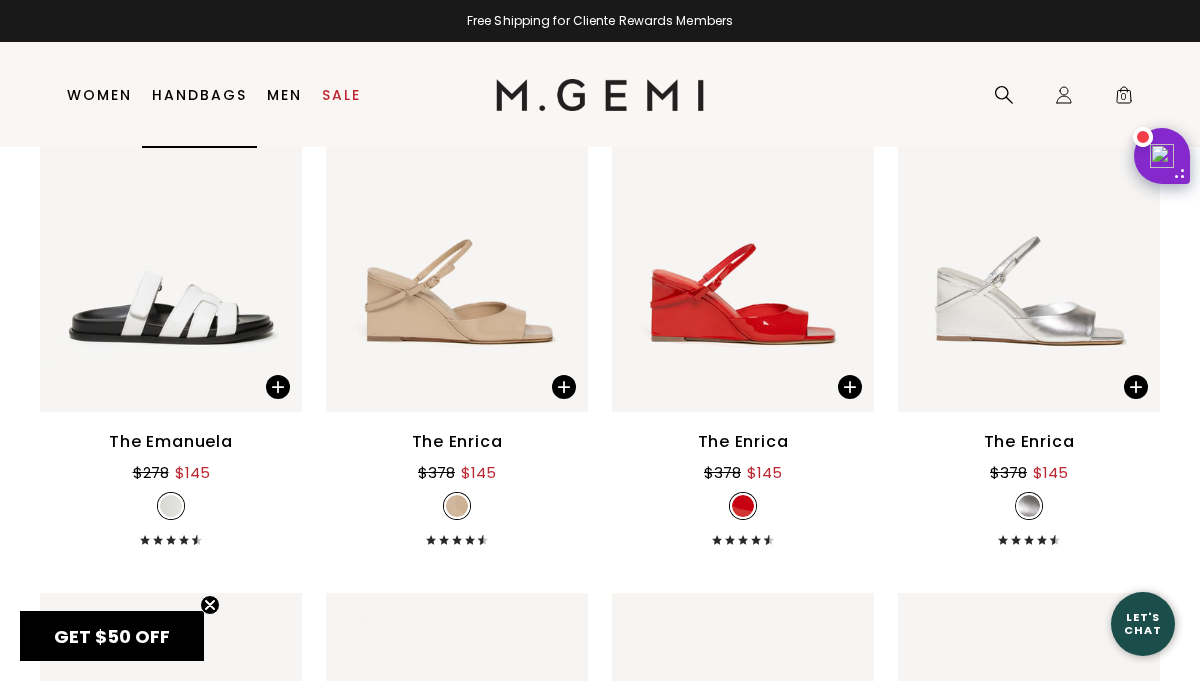 click on "Handbags" at bounding box center (199, 95) 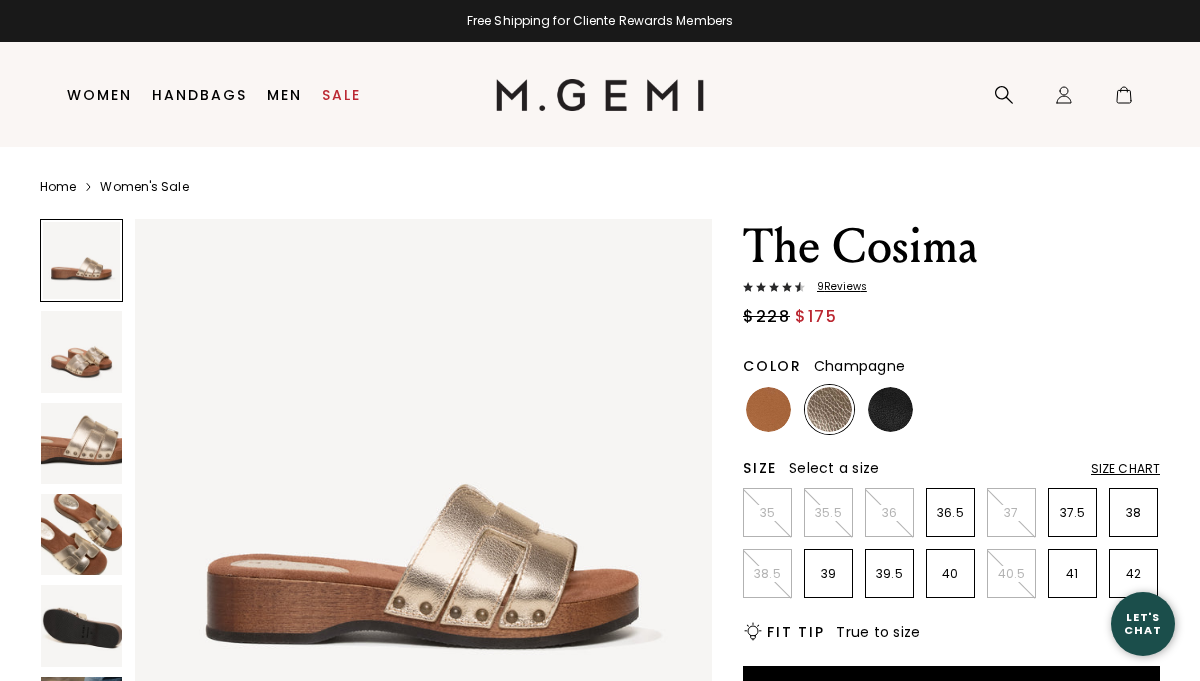 scroll, scrollTop: 0, scrollLeft: 0, axis: both 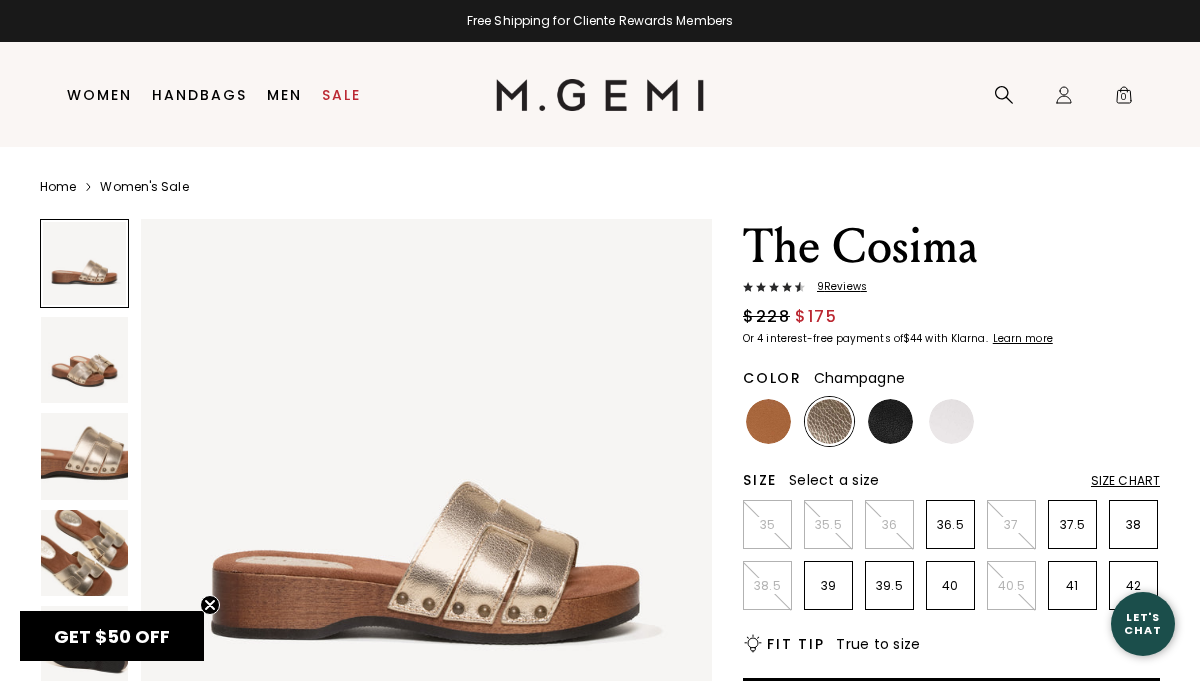 click at bounding box center [84, 553] 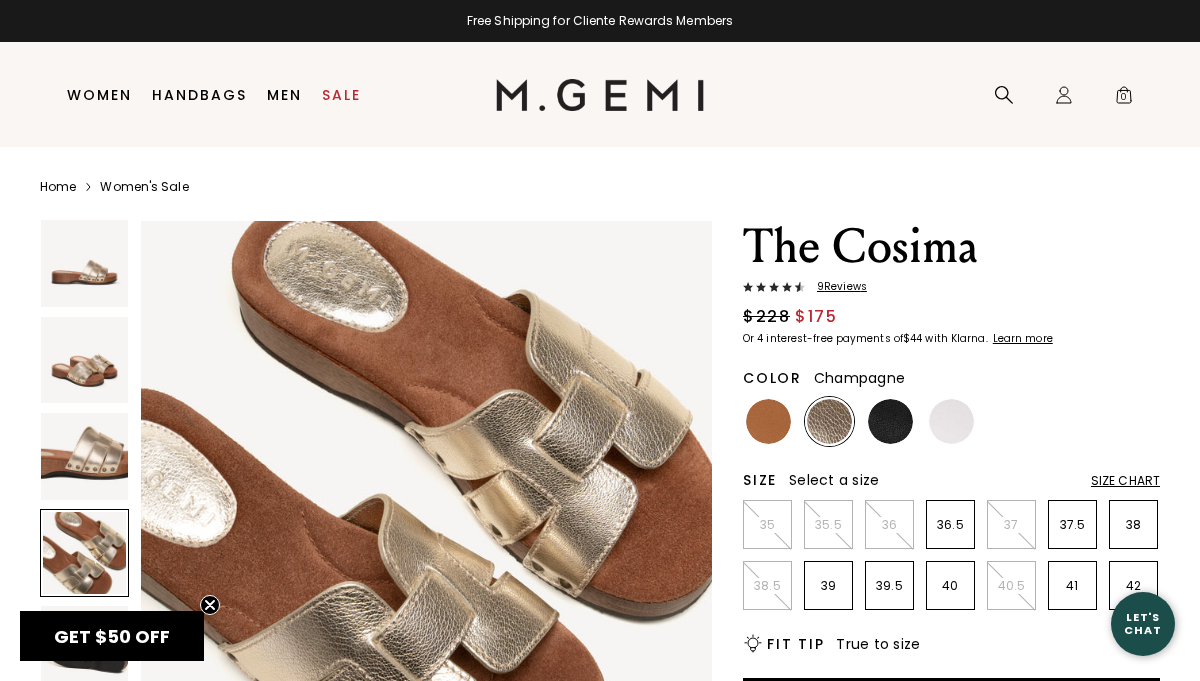 scroll, scrollTop: 1774, scrollLeft: 0, axis: vertical 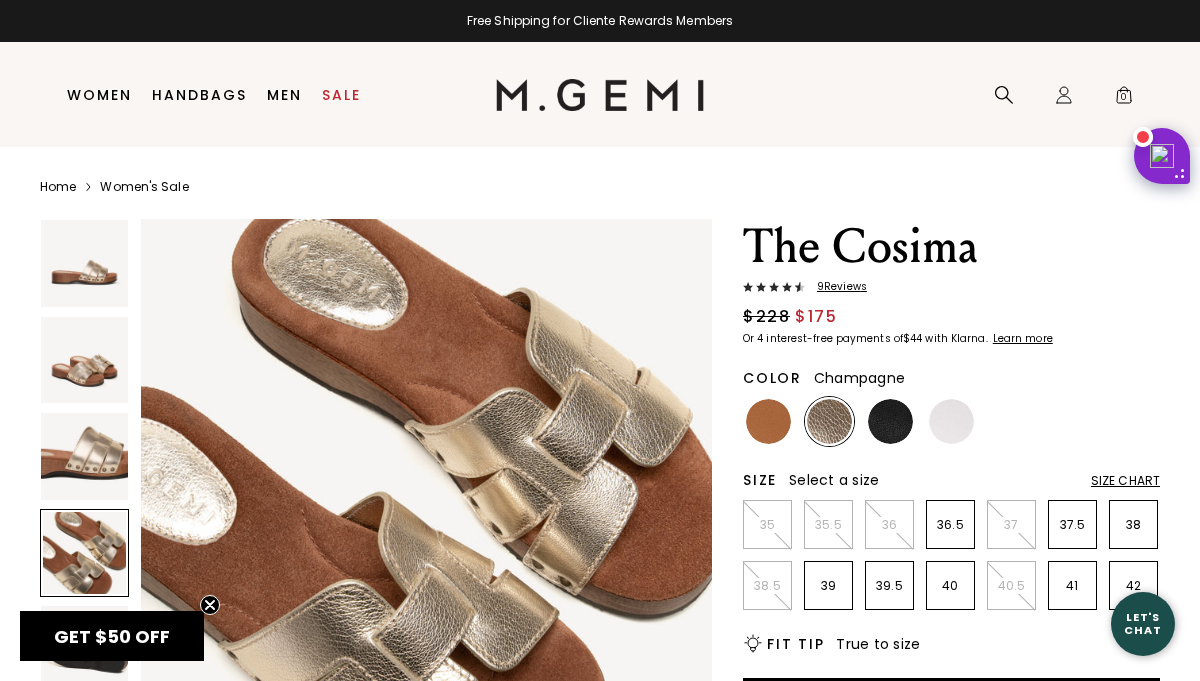 click at bounding box center (84, 360) 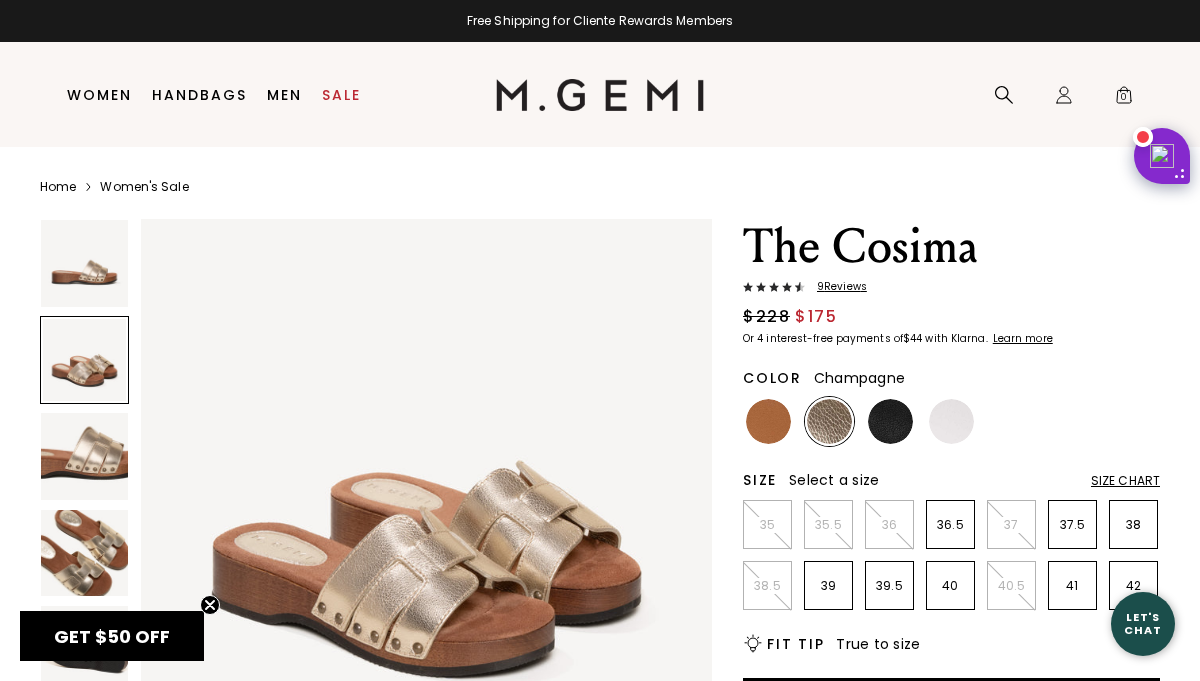 scroll, scrollTop: 591, scrollLeft: 0, axis: vertical 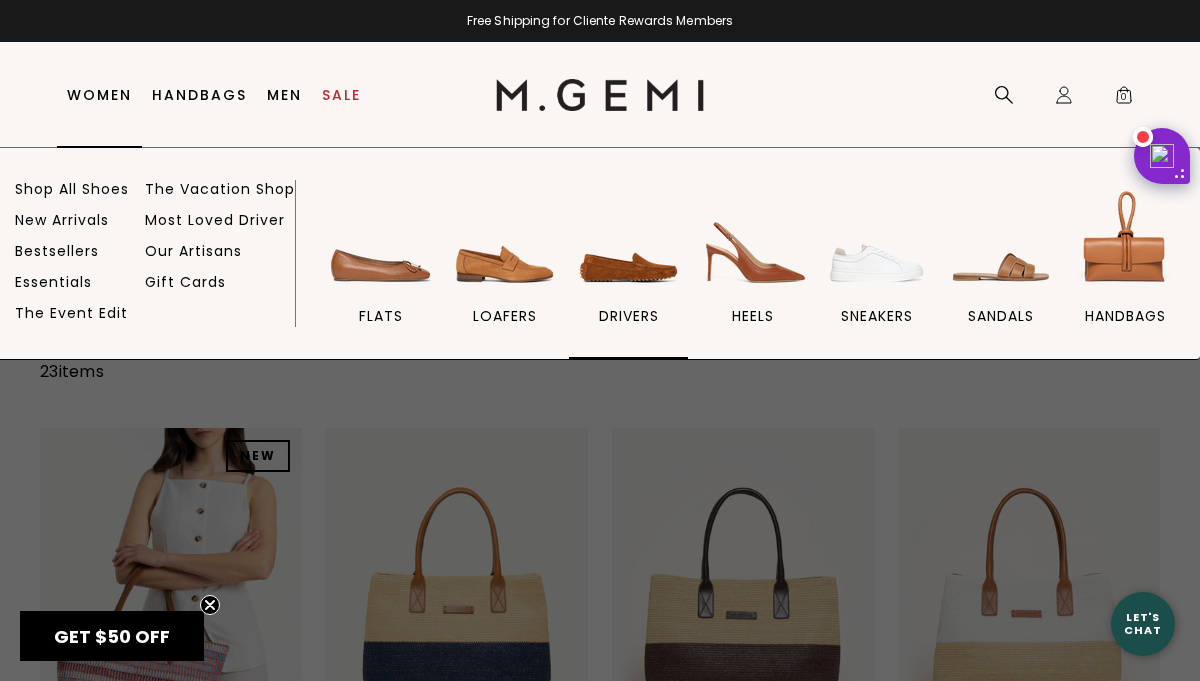 click on "drivers" at bounding box center [629, 316] 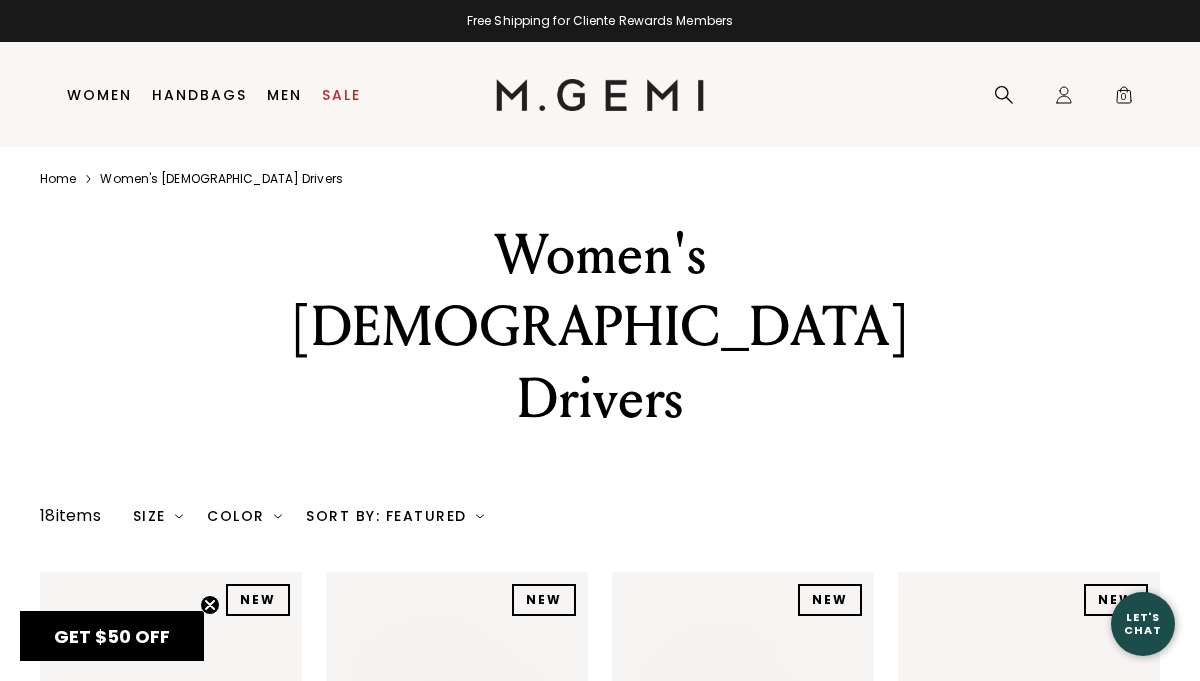 scroll, scrollTop: 11, scrollLeft: 0, axis: vertical 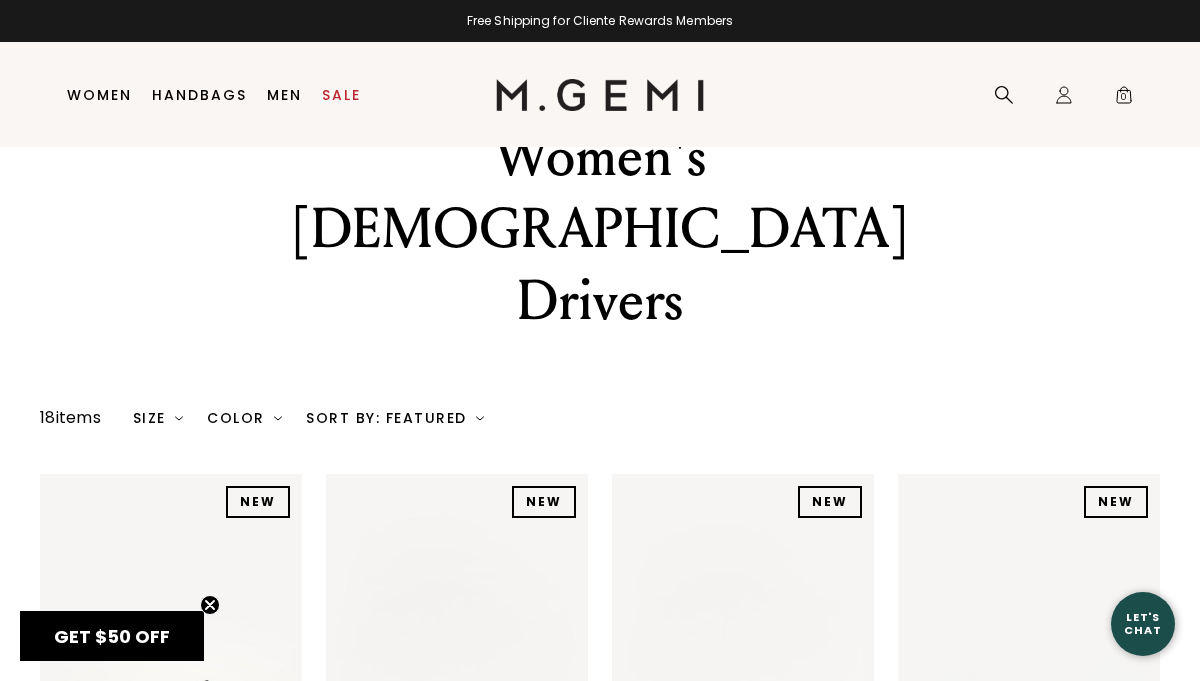 click on "Sort By: Featured" at bounding box center [395, 418] 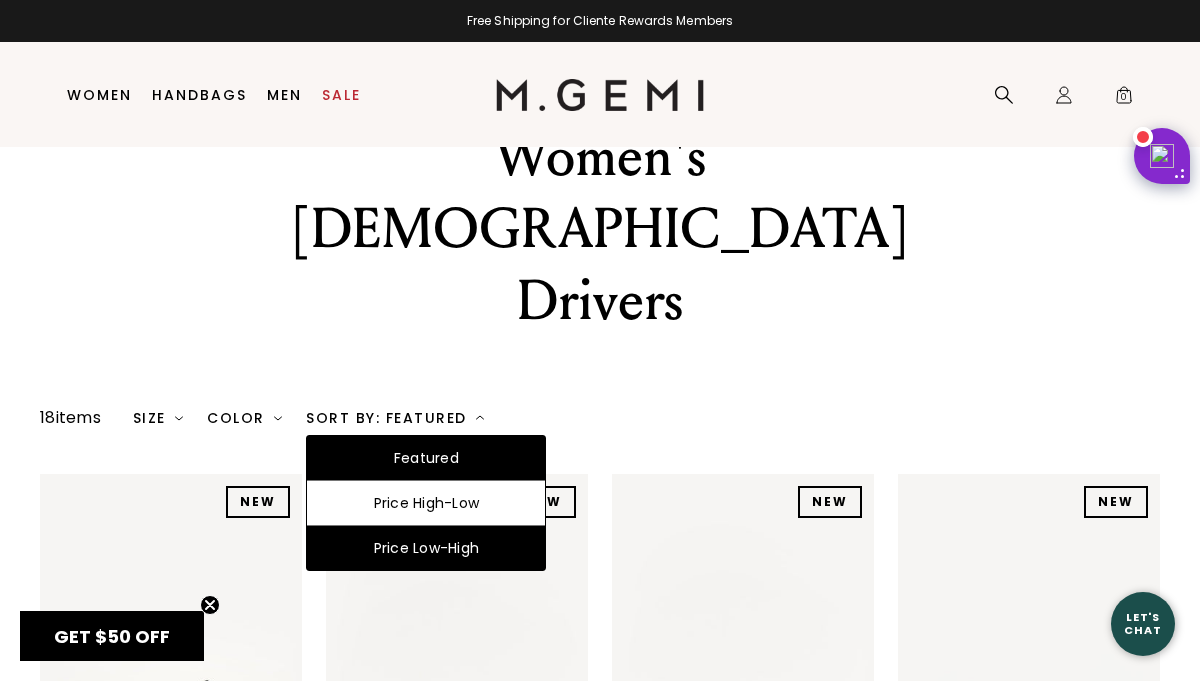 click on "Price Low-High" at bounding box center (426, 548) 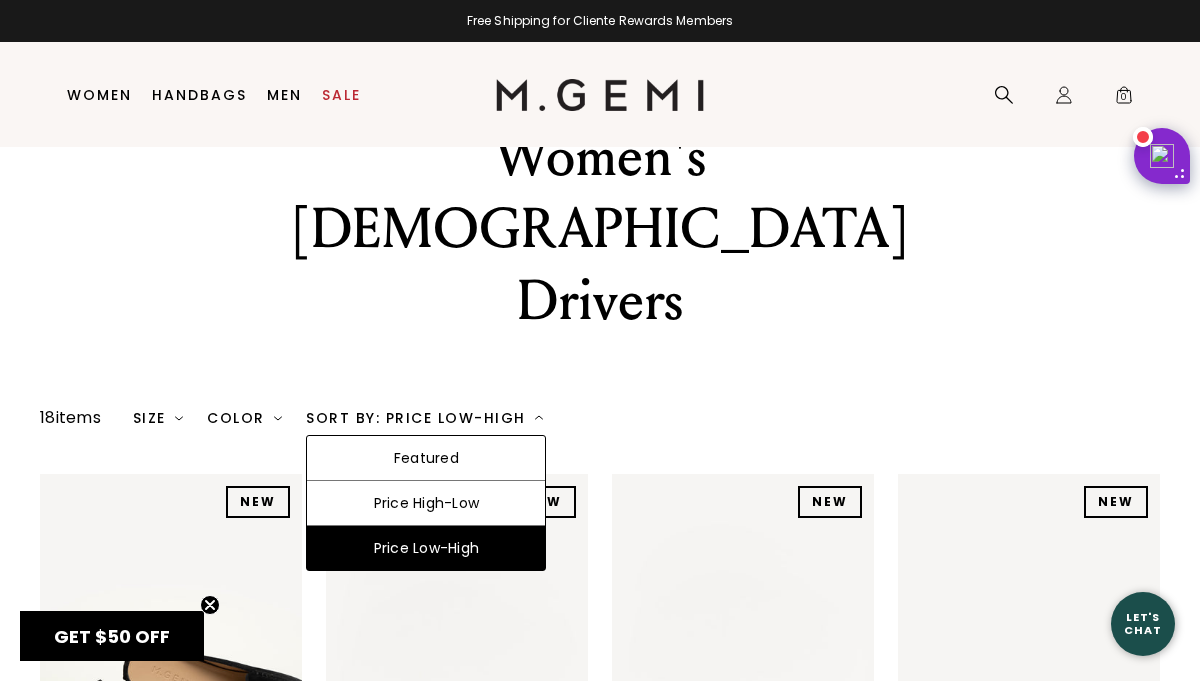 click on "Price Low-High" at bounding box center (426, 548) 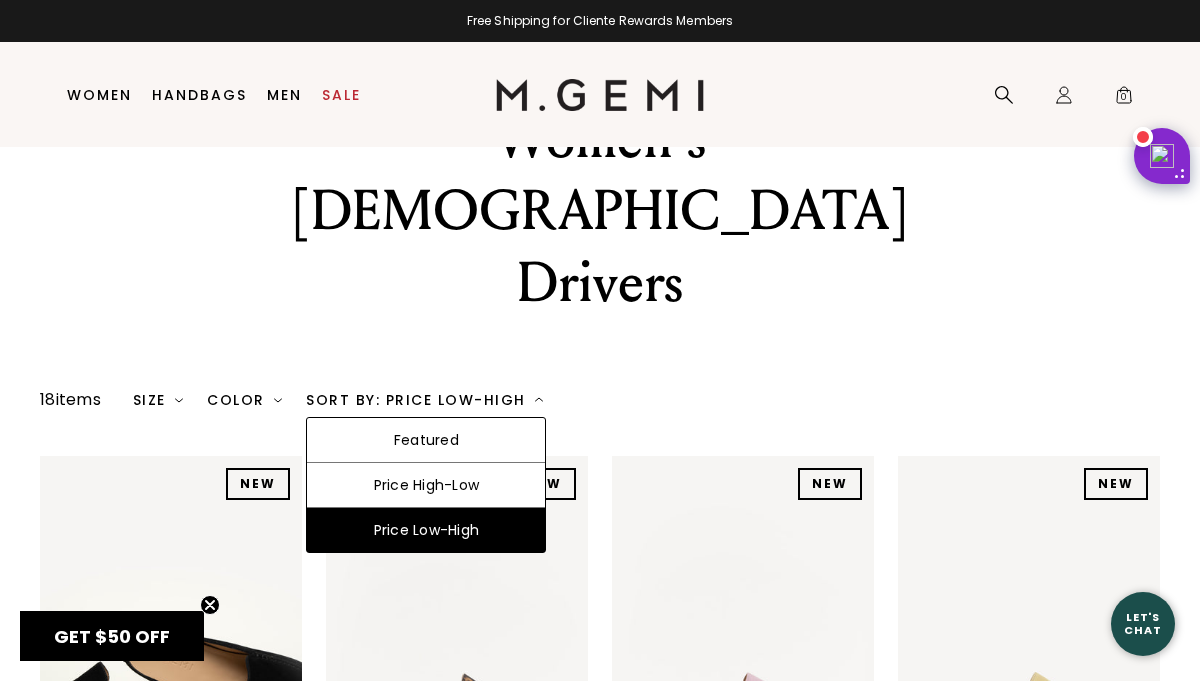 scroll, scrollTop: 118, scrollLeft: 0, axis: vertical 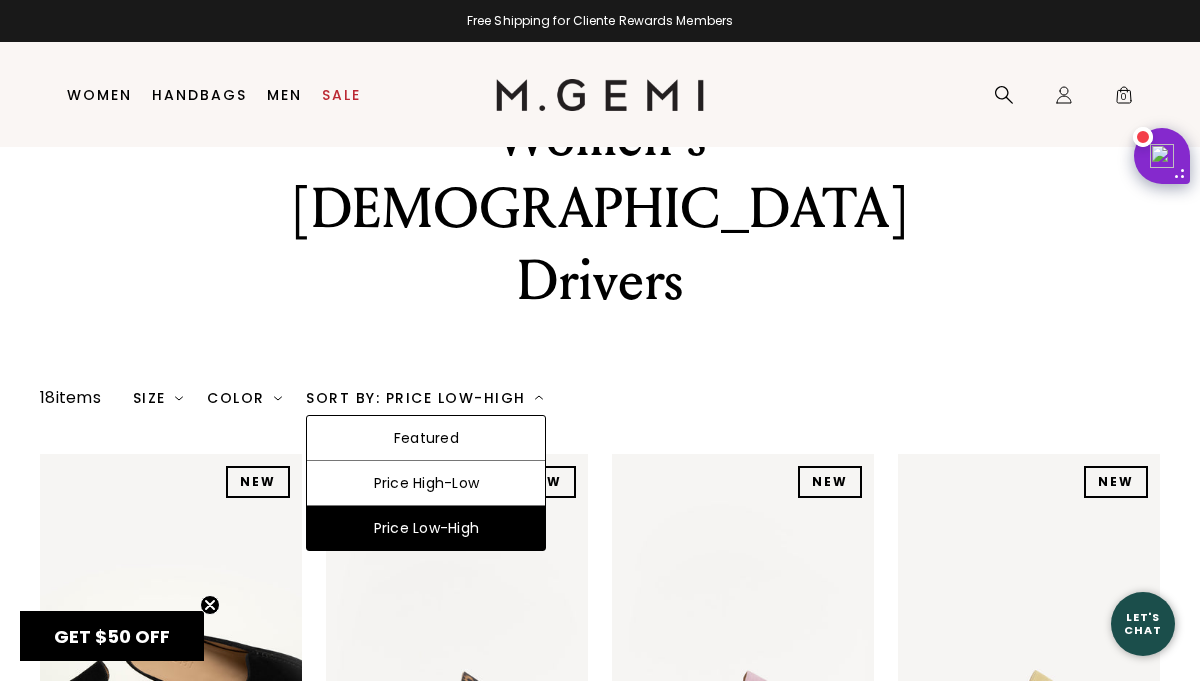 click on "Price Low-High" at bounding box center (426, 528) 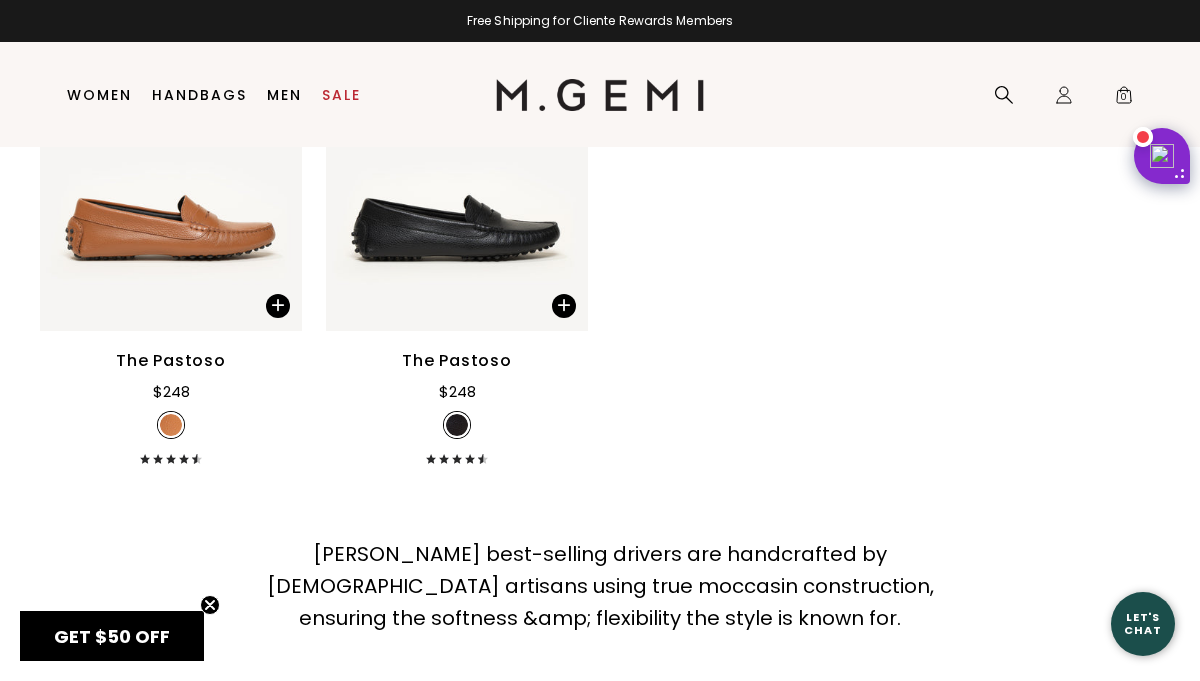scroll, scrollTop: 2714, scrollLeft: 0, axis: vertical 